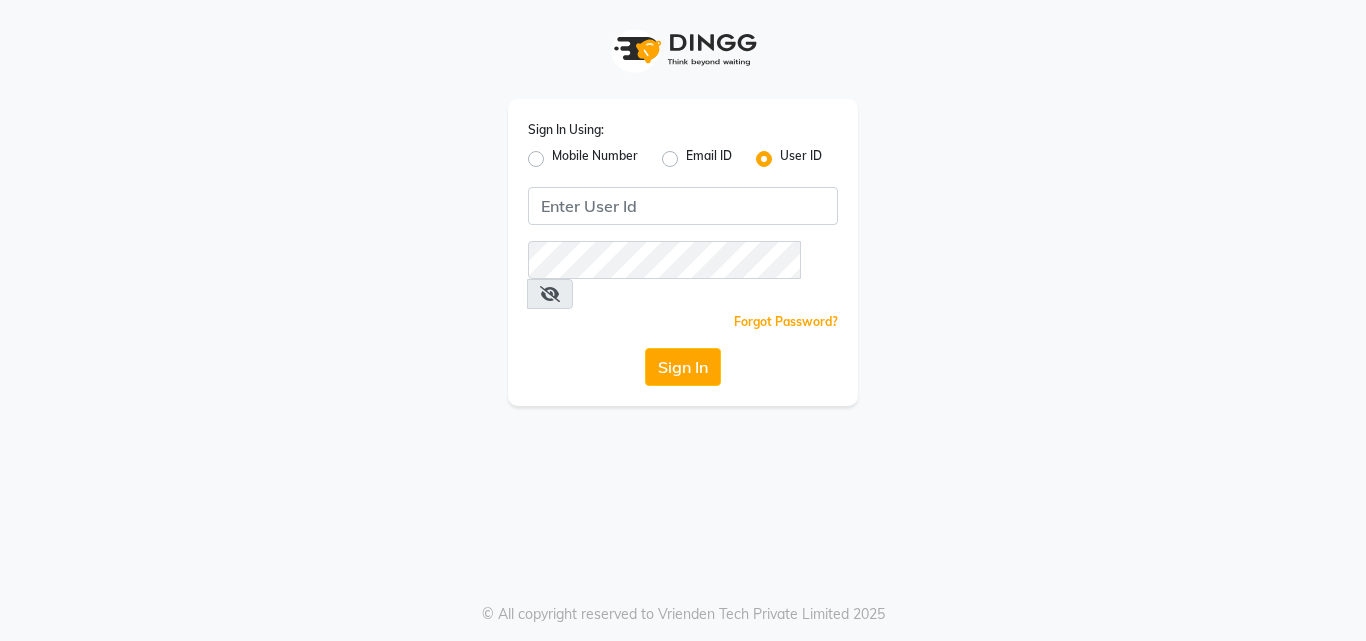scroll, scrollTop: 0, scrollLeft: 0, axis: both 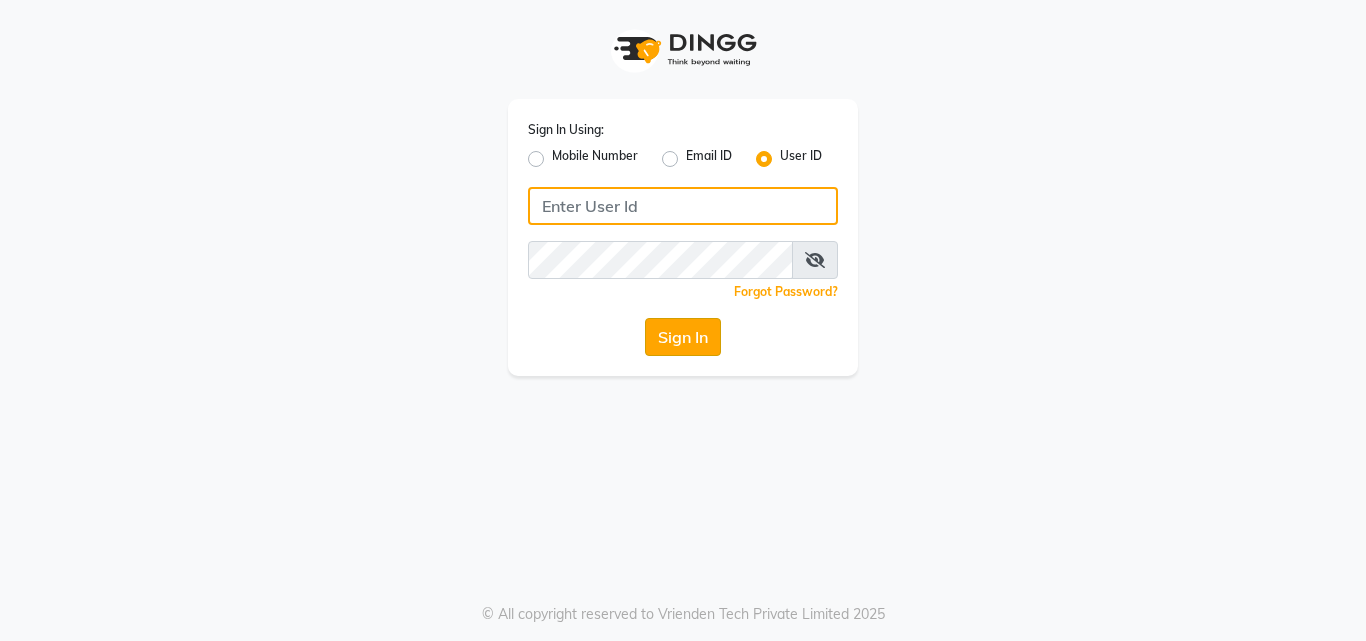 type on "aziz" 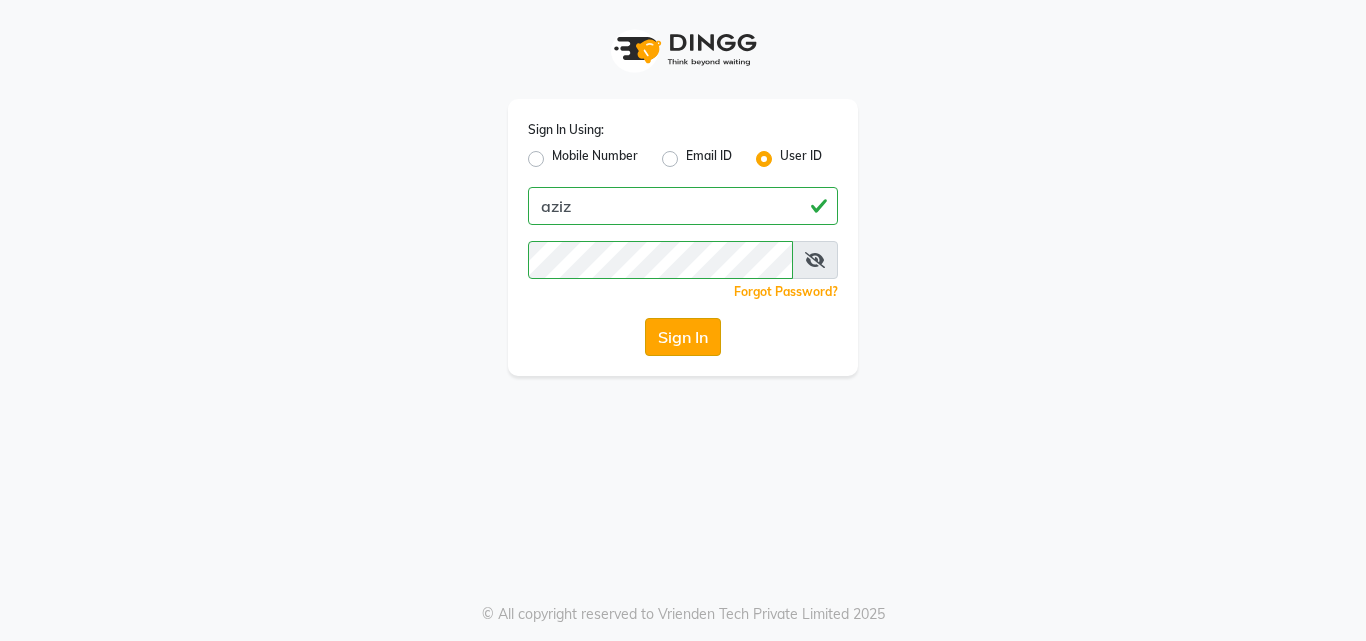 click on "Sign In" 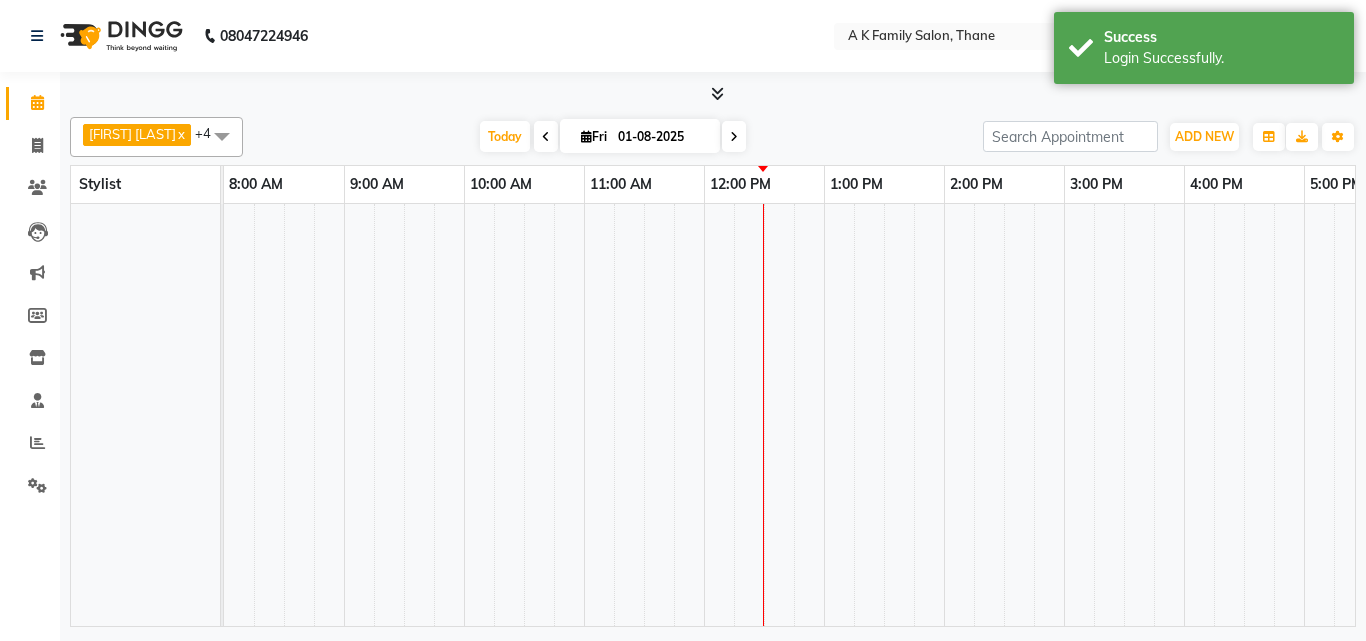 select on "en" 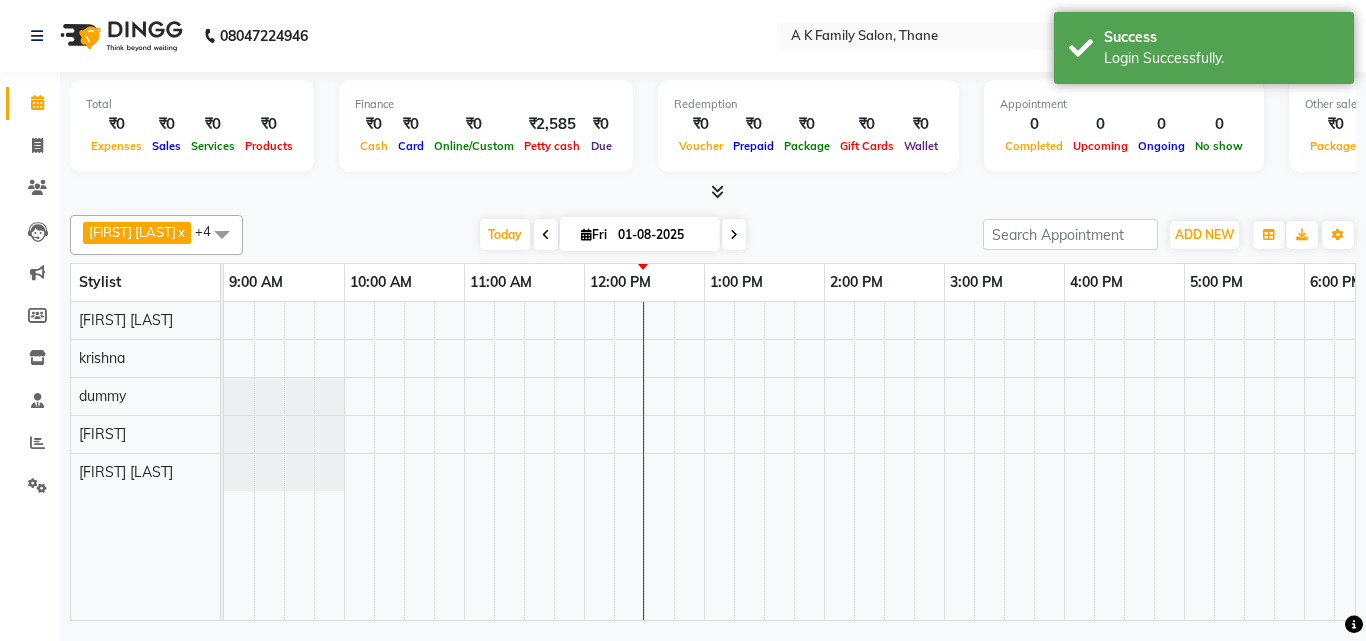 scroll, scrollTop: 0, scrollLeft: 361, axis: horizontal 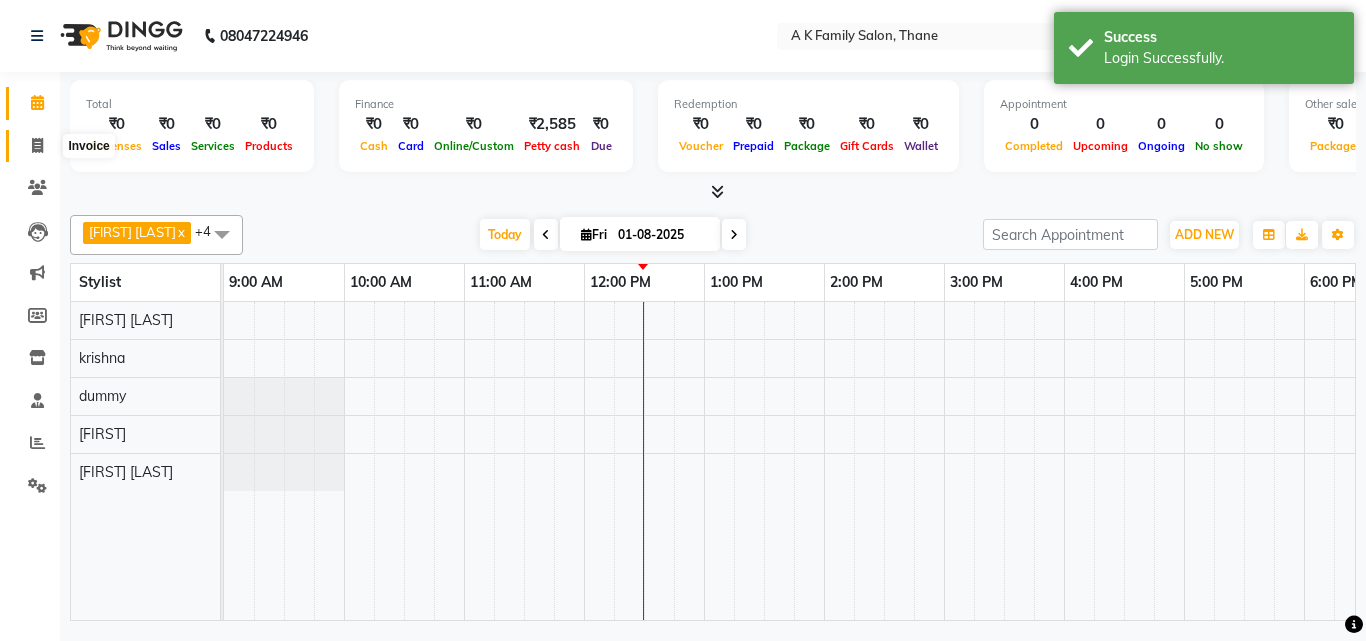 click 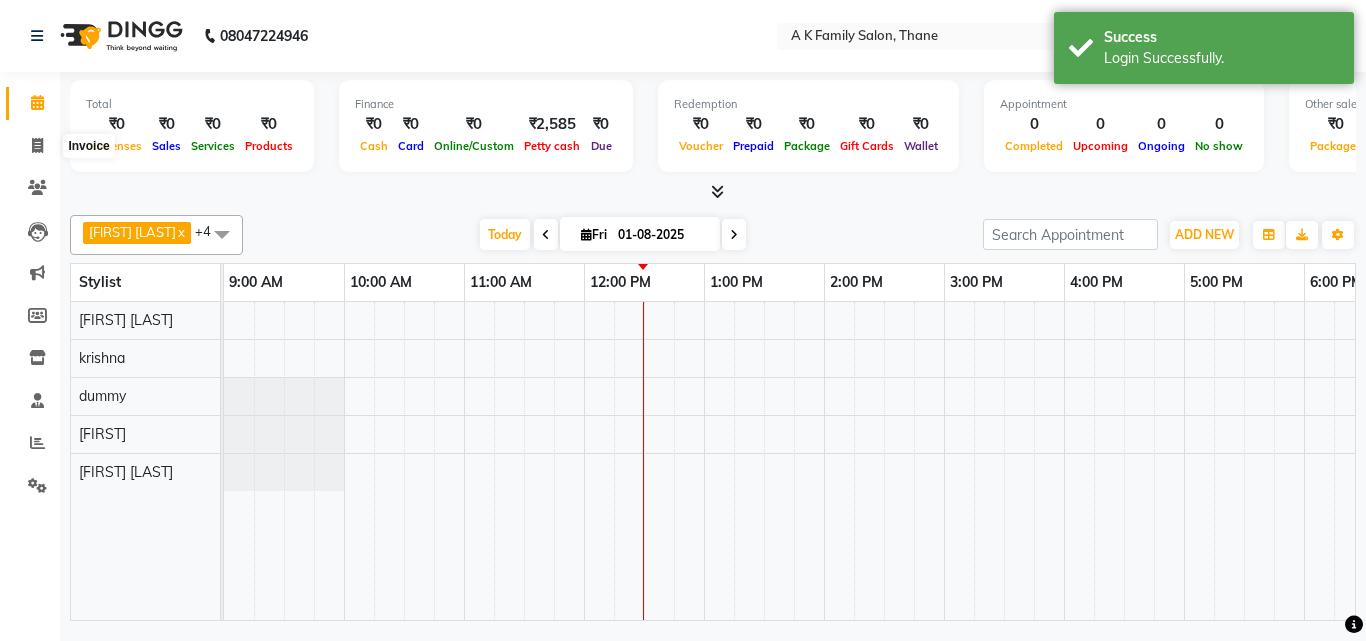select on "service" 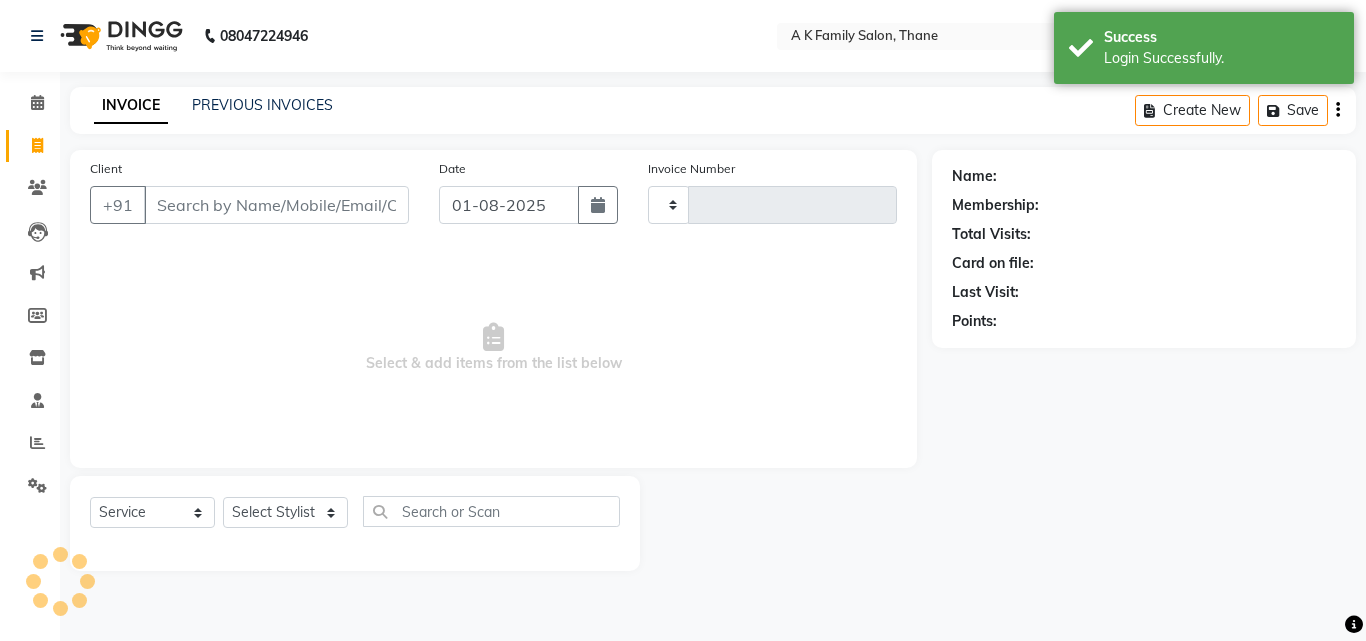 click on "Client" at bounding box center [276, 205] 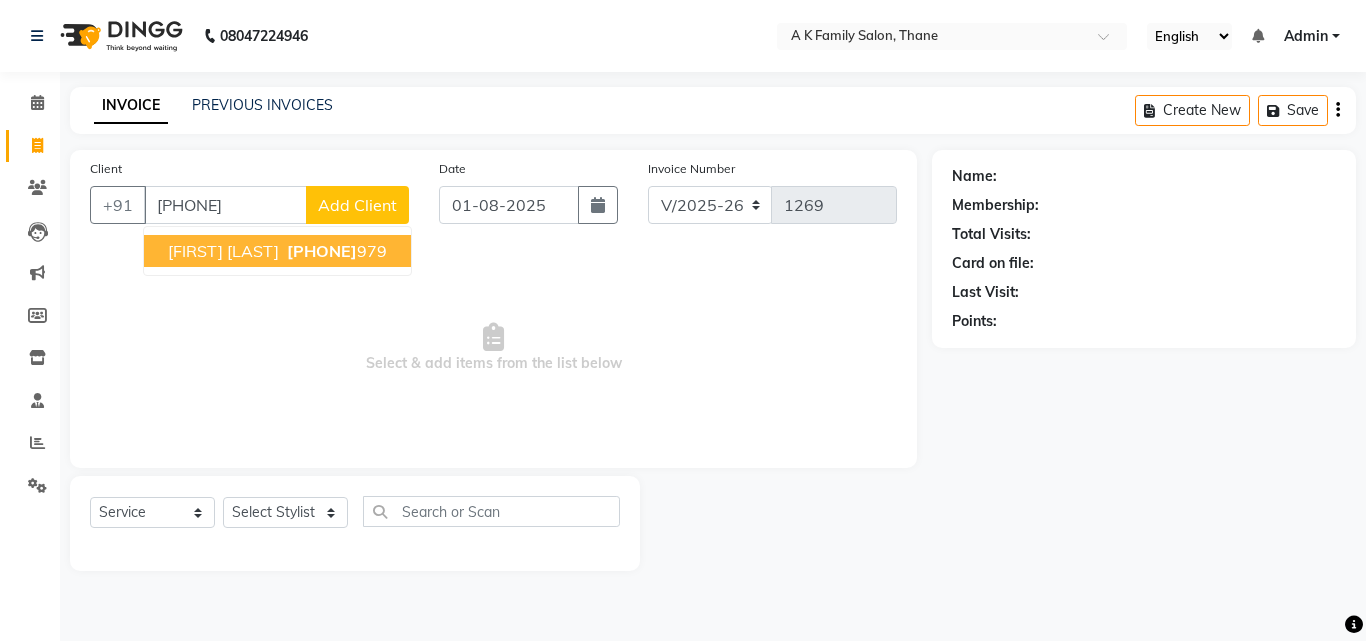 click on "[PHONE]" at bounding box center (322, 251) 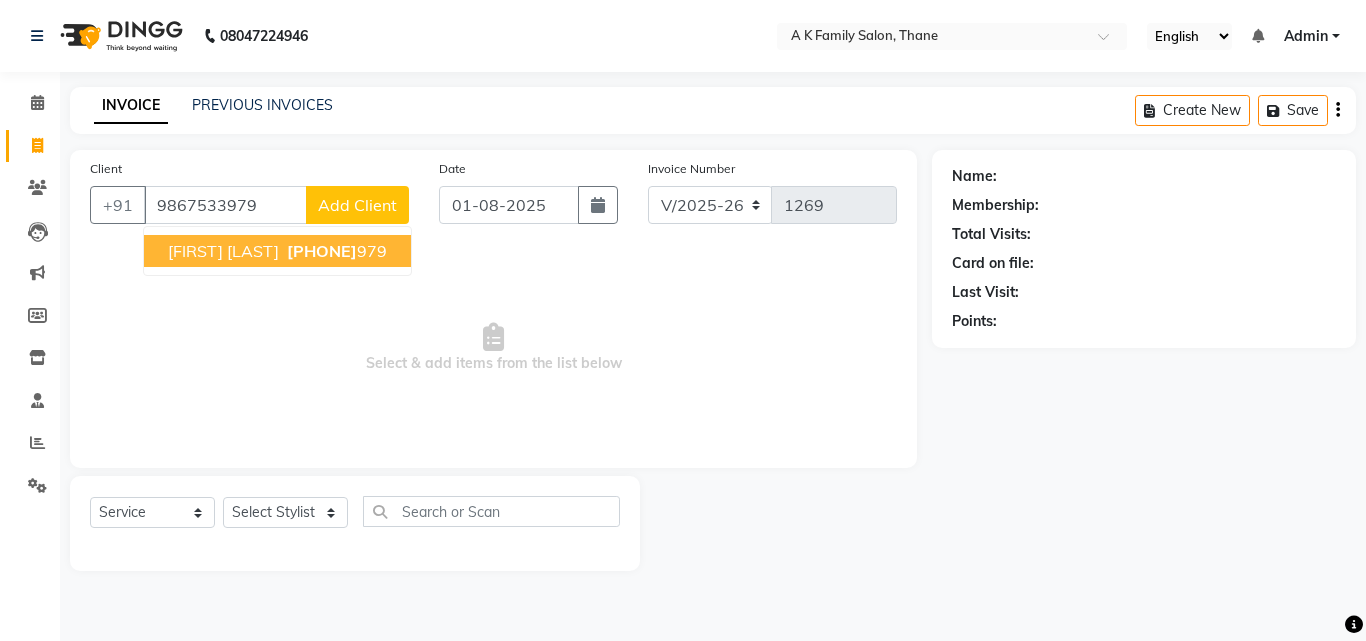 type on "9867533979" 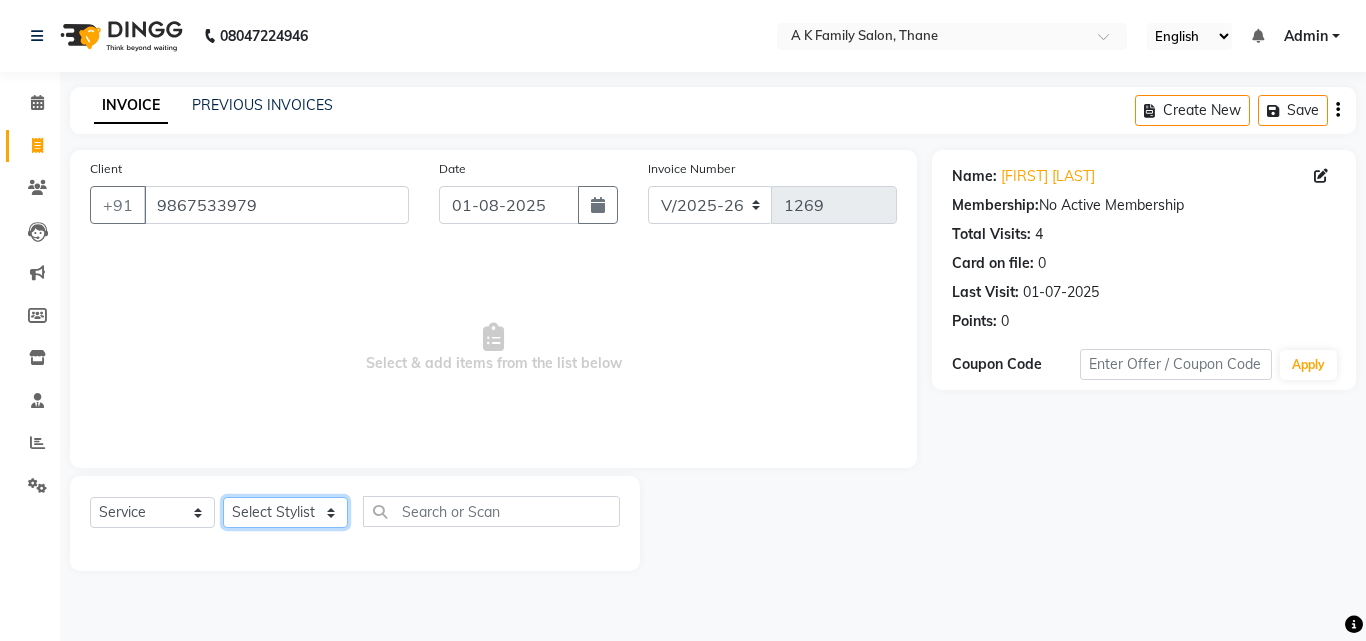 click on "Select Stylist [FIRST] [LAST] [FIRST] [LAST] [FIRST] [LAST]" 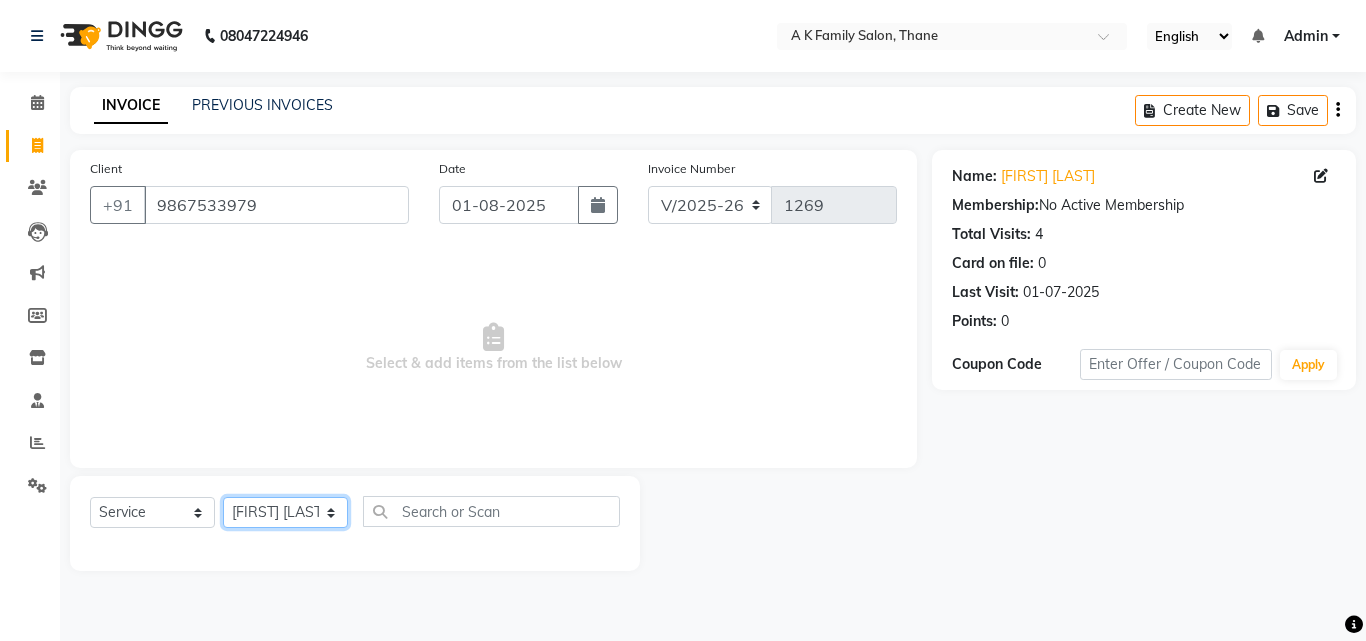 click on "Select Stylist [FIRST] [LAST] [FIRST] [LAST] [FIRST] [LAST]" 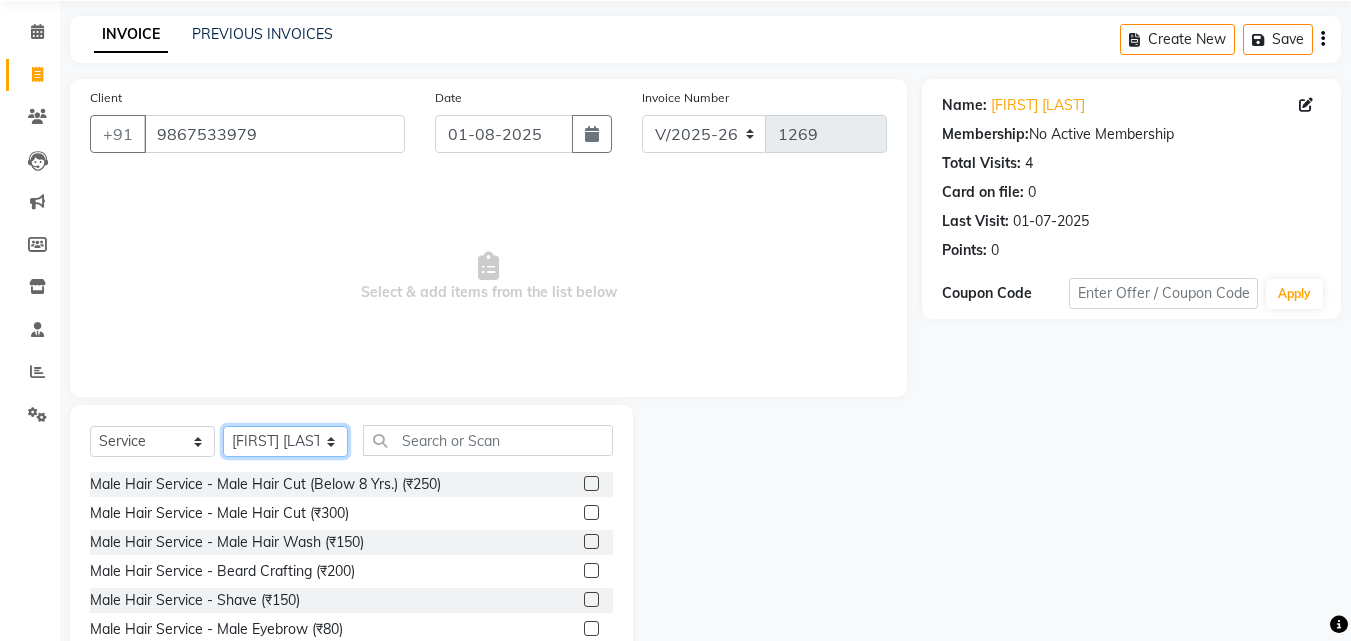scroll, scrollTop: 160, scrollLeft: 0, axis: vertical 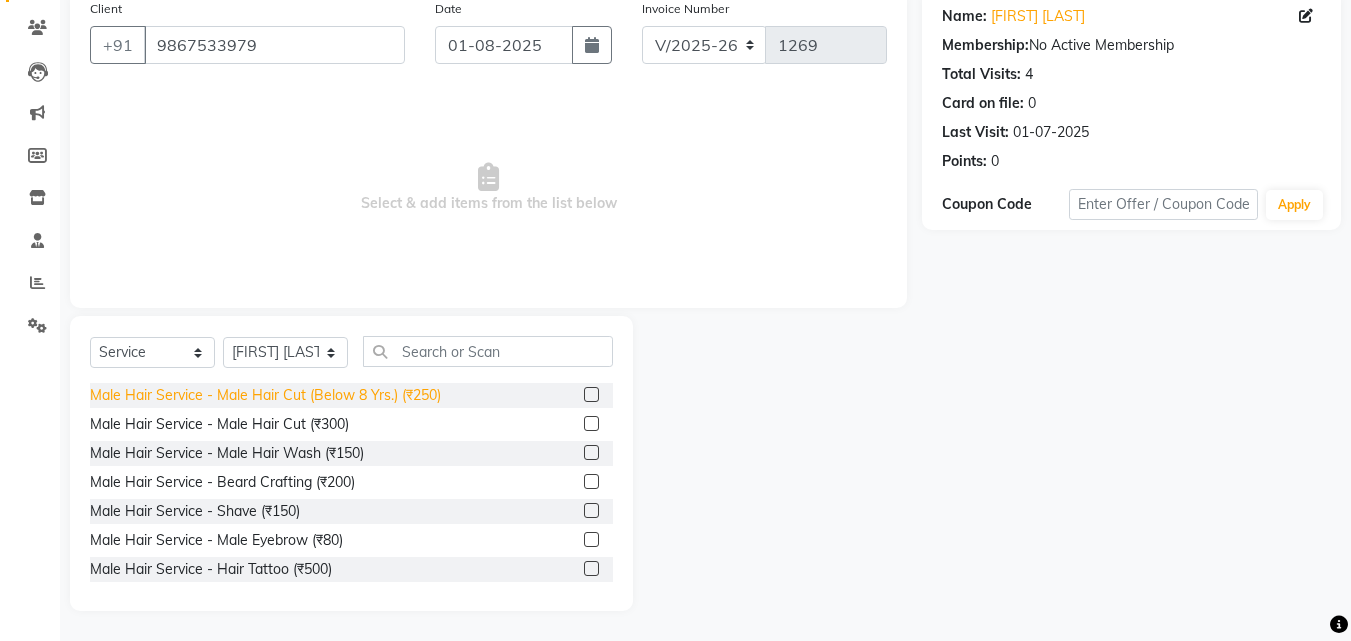 click on "Male Hair Service - Male Hair Cut (Below 8 Yrs.) (₹250)" 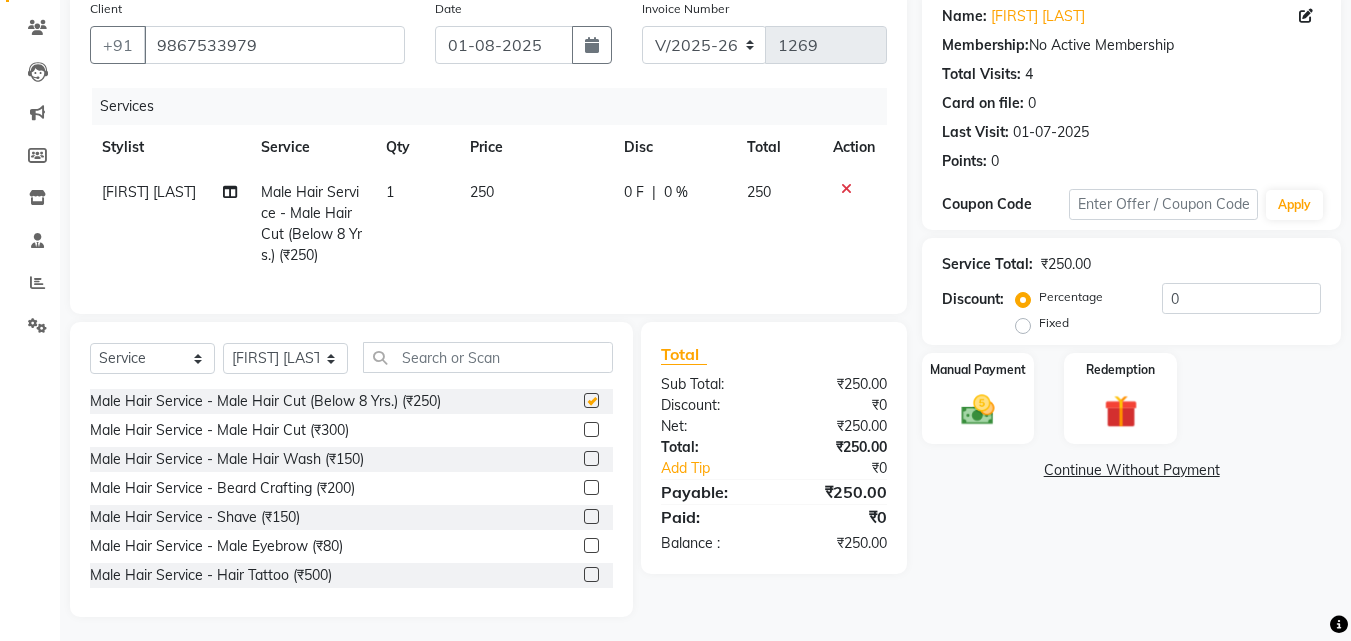 checkbox on "false" 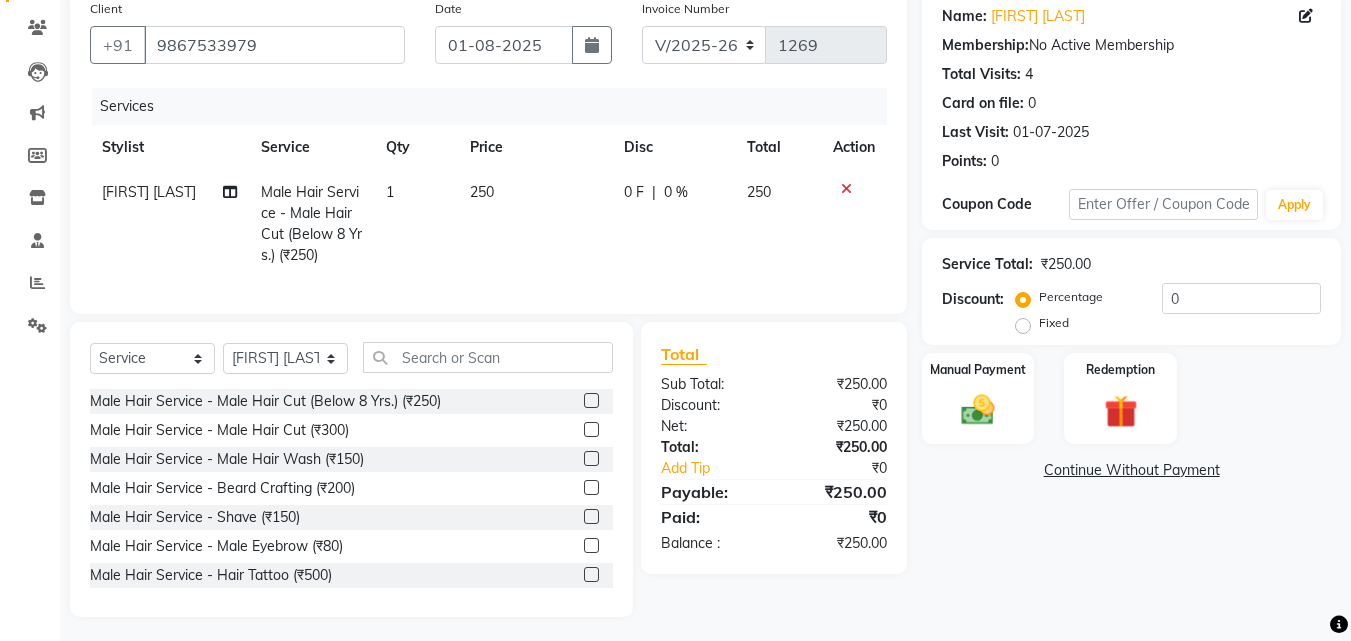 click on "0 %" 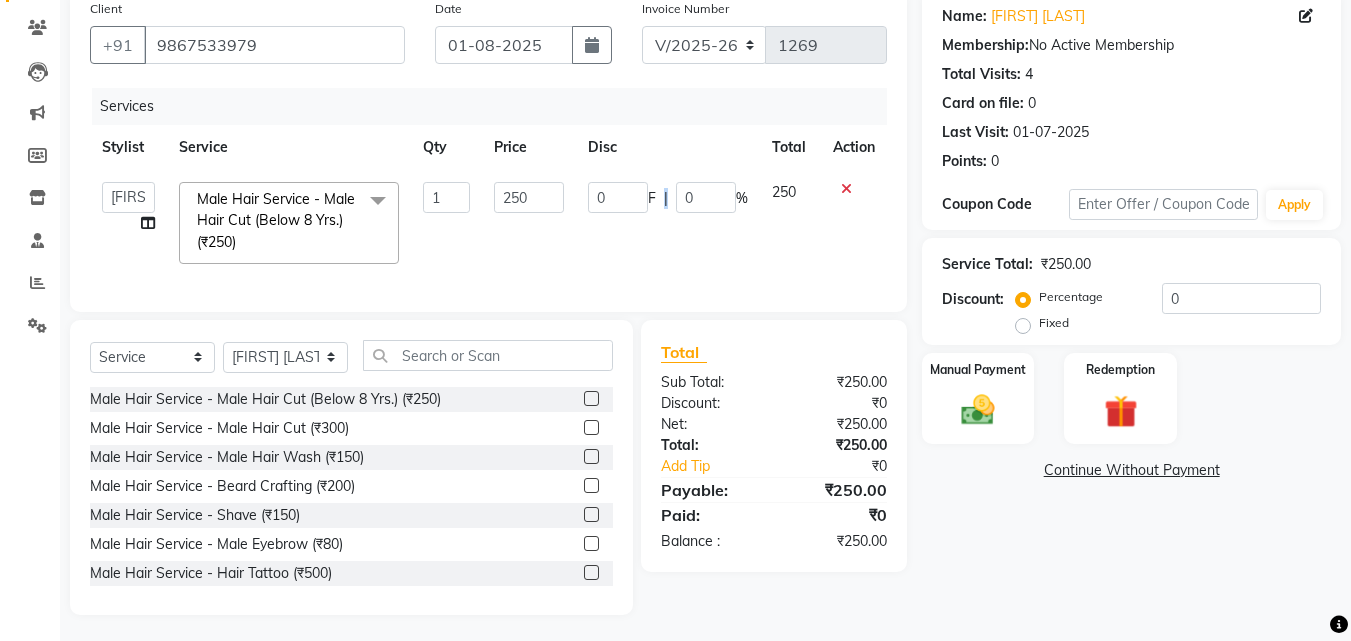 drag, startPoint x: 662, startPoint y: 187, endPoint x: 673, endPoint y: 187, distance: 11 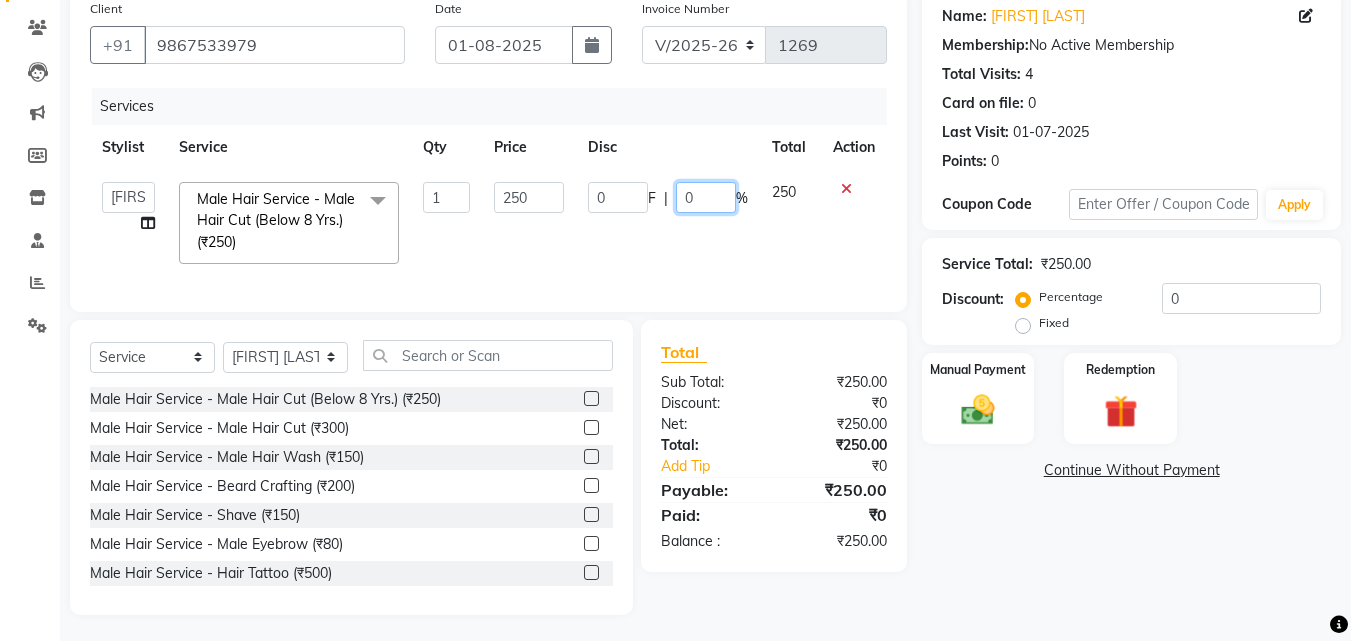click on "0" 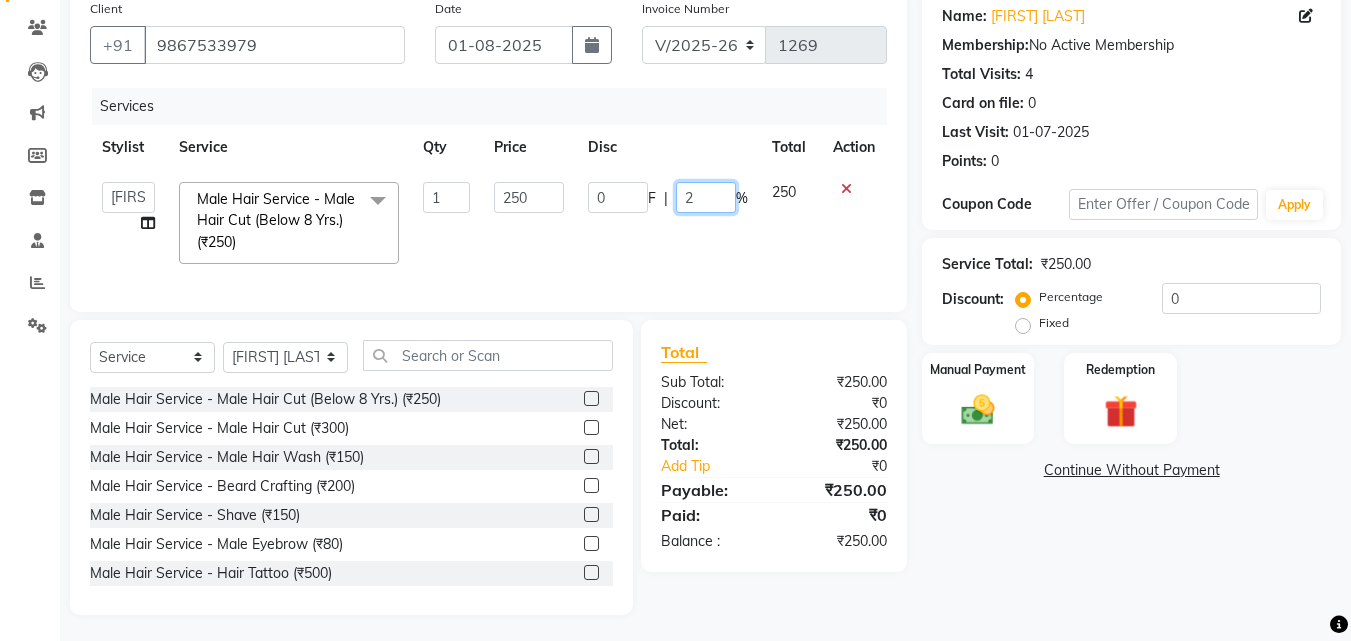 type on "20" 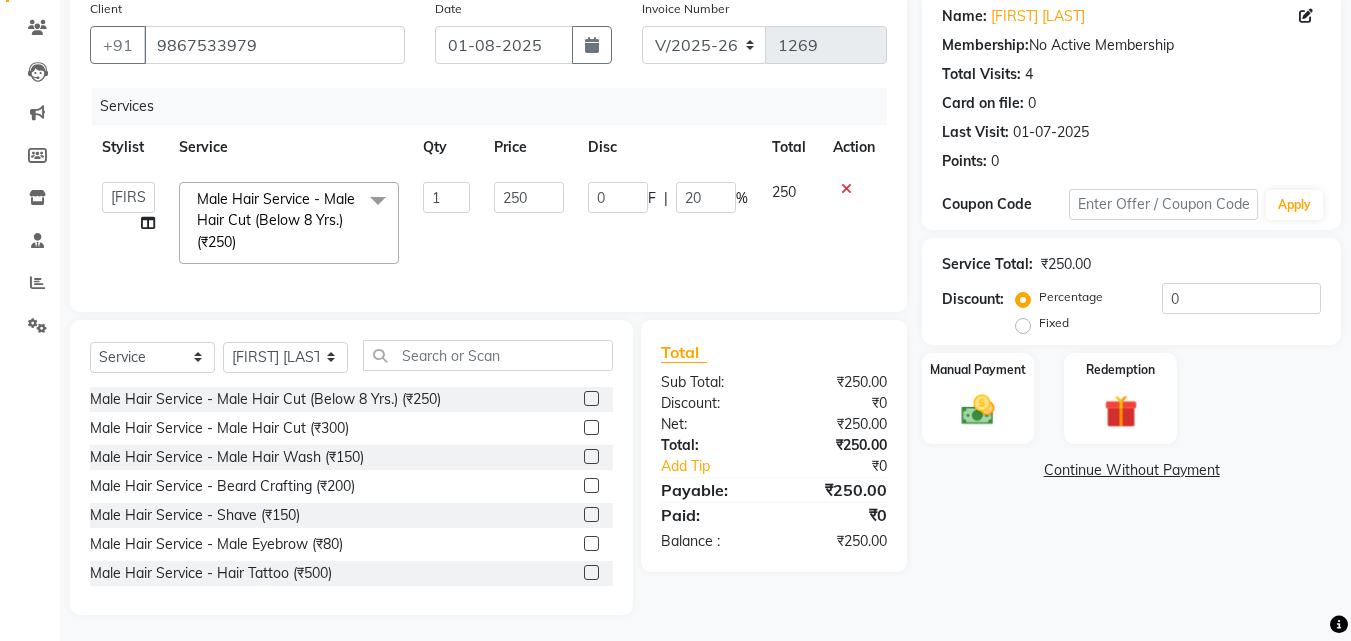 click on "0 F | 20 %" 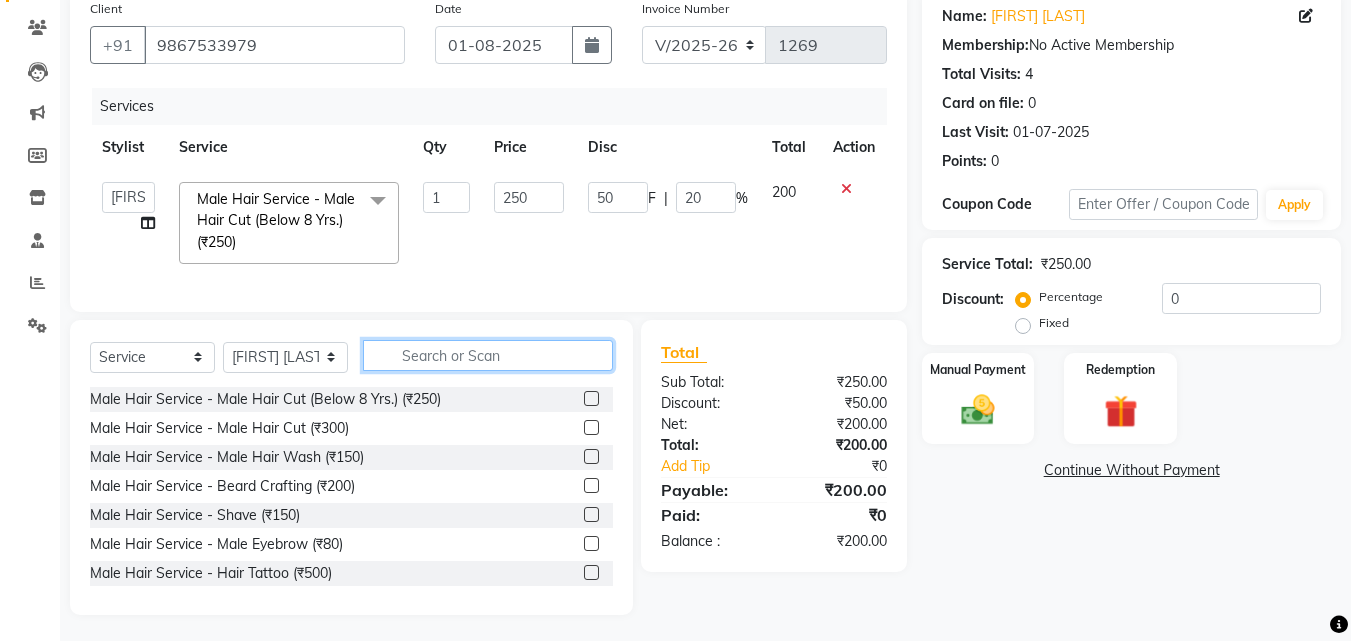 click 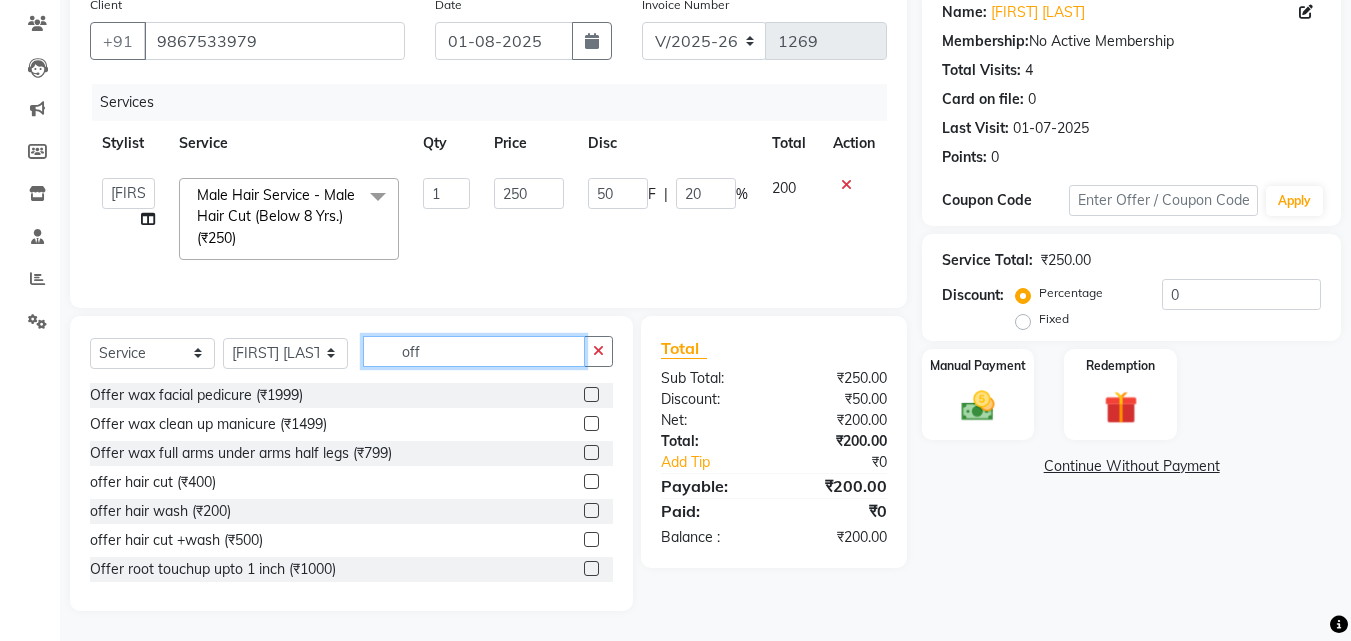 scroll, scrollTop: 179, scrollLeft: 0, axis: vertical 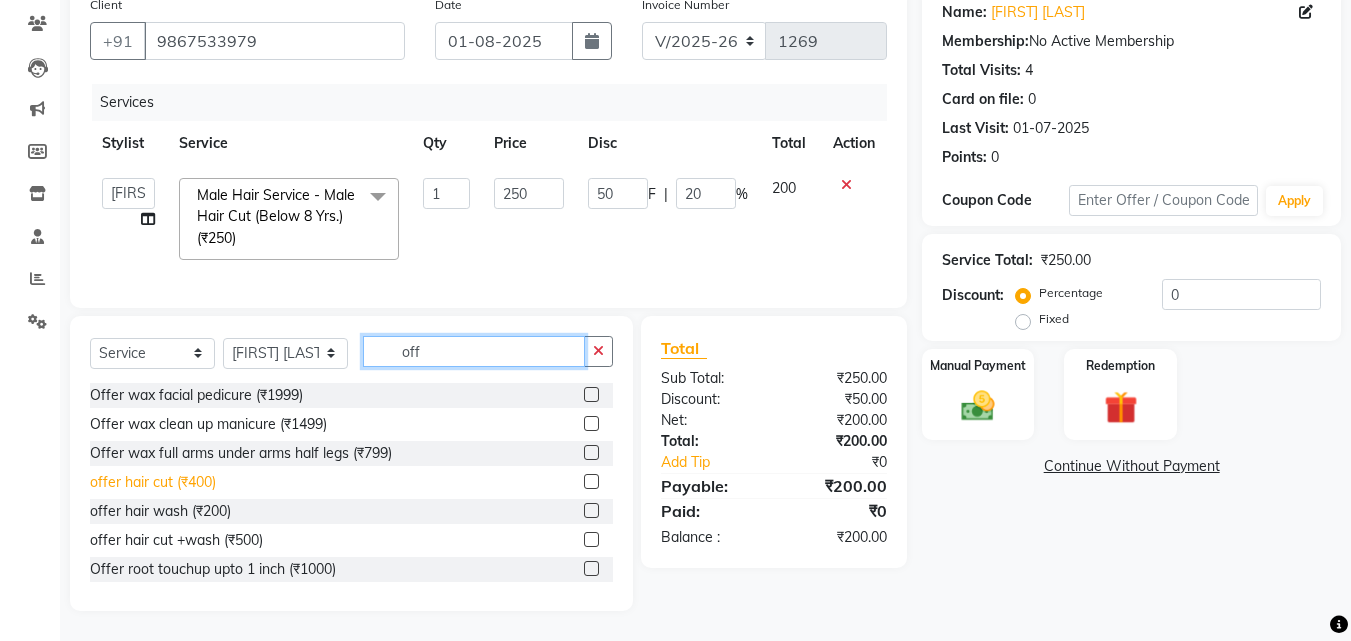 type on "off" 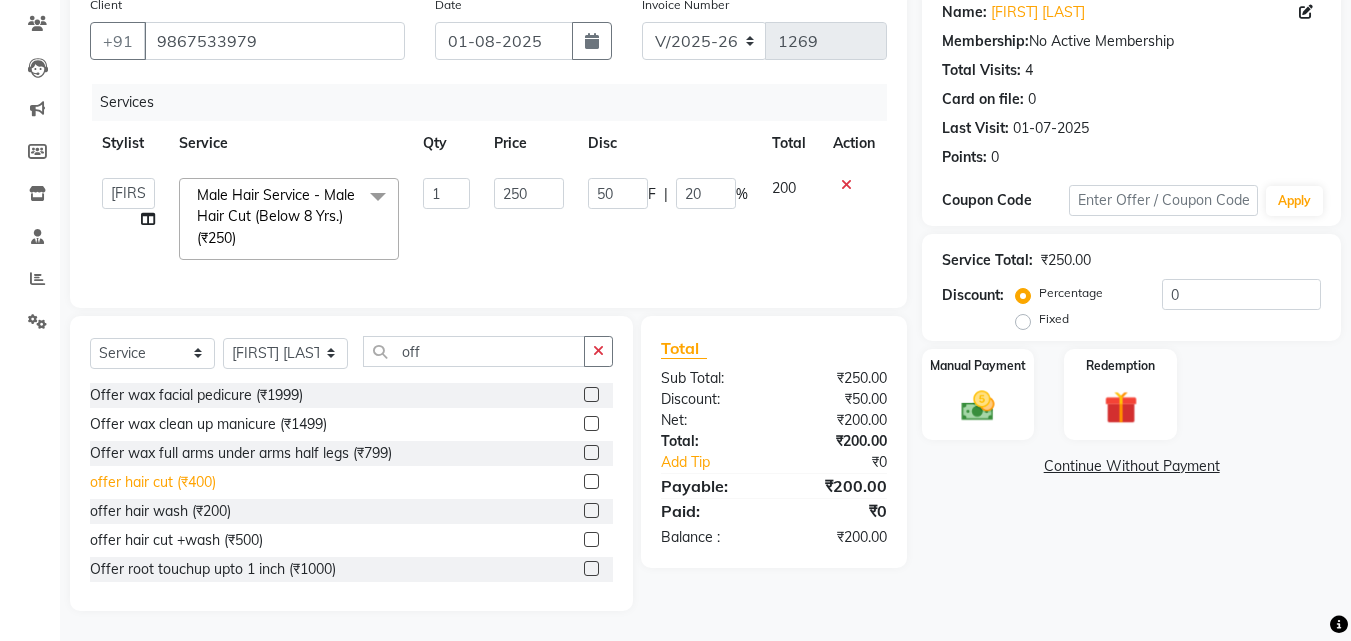 click on "offer hair cut  (₹400)" 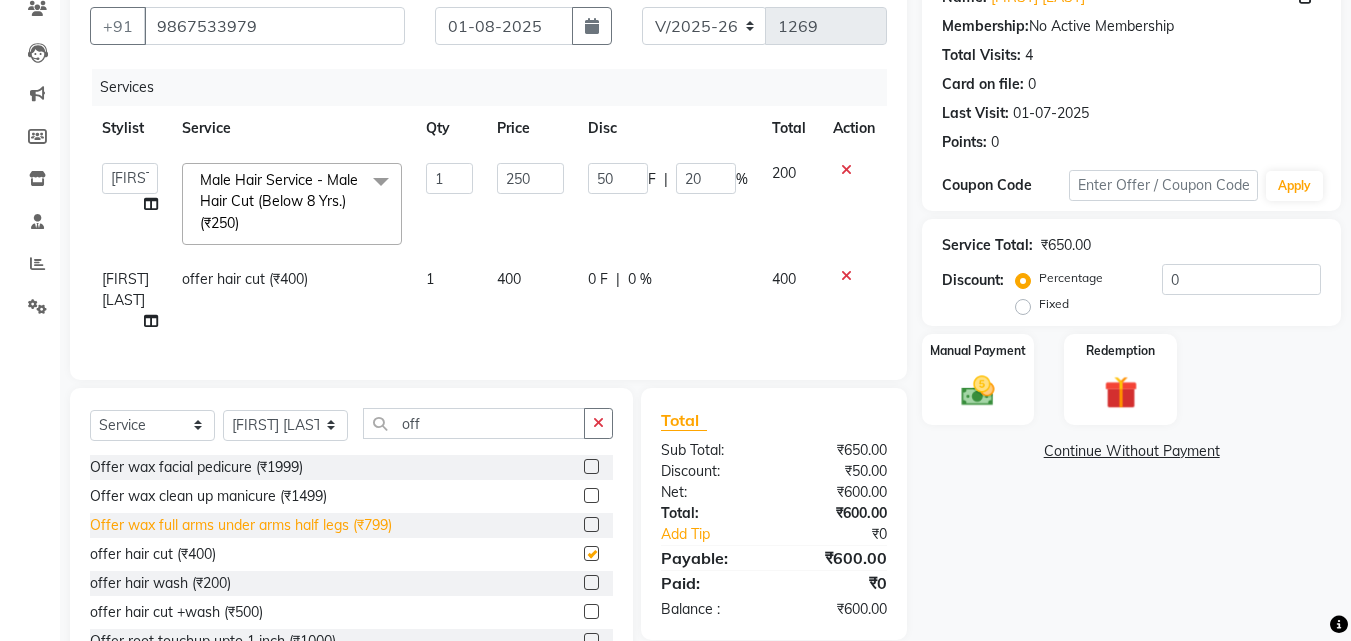 checkbox on "false" 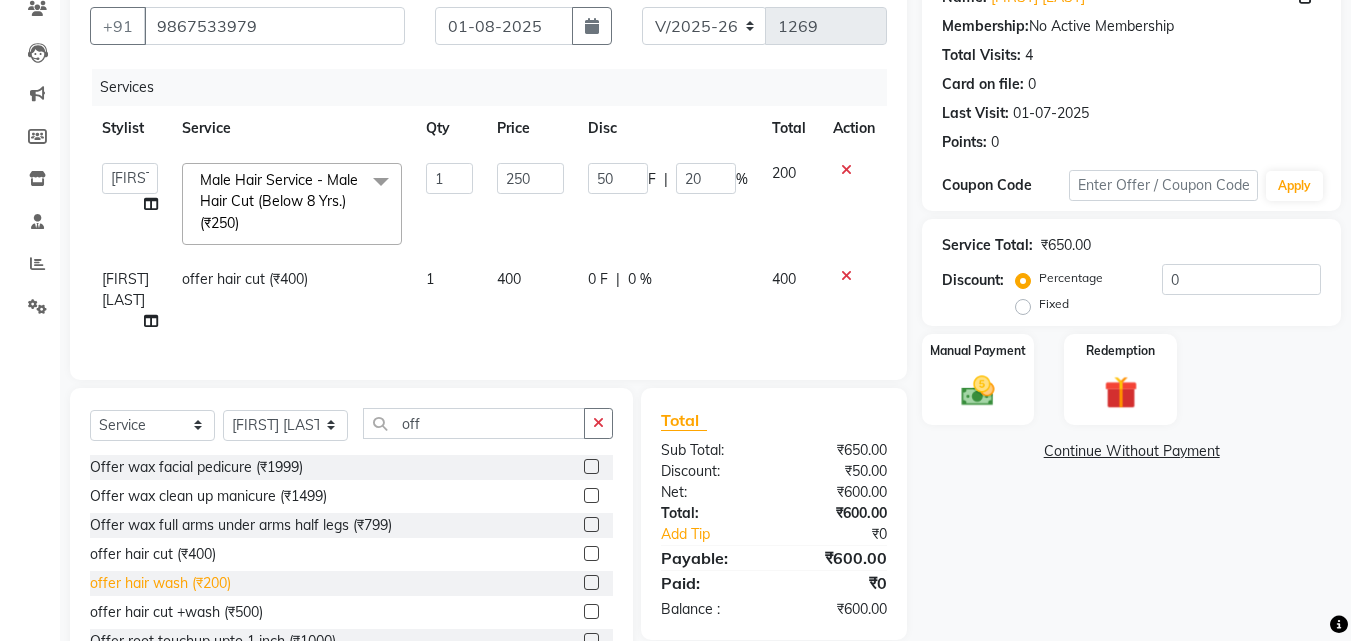 click on "offer hair wash  (₹200)" 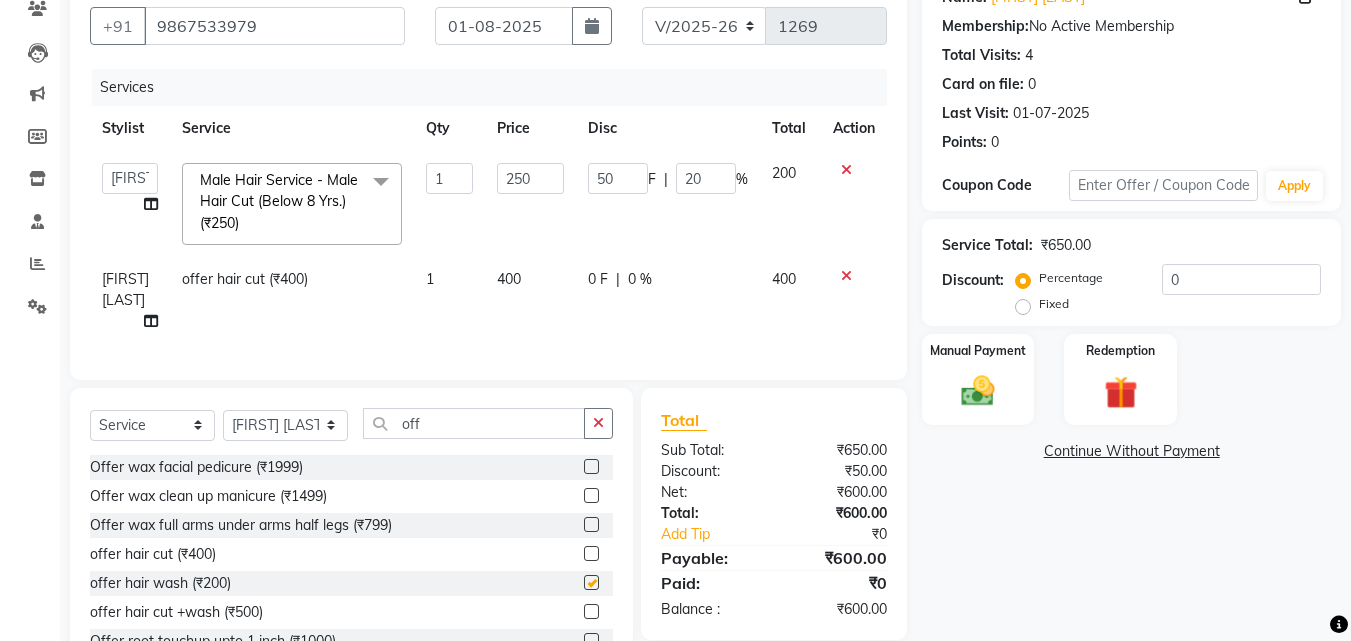 checkbox on "false" 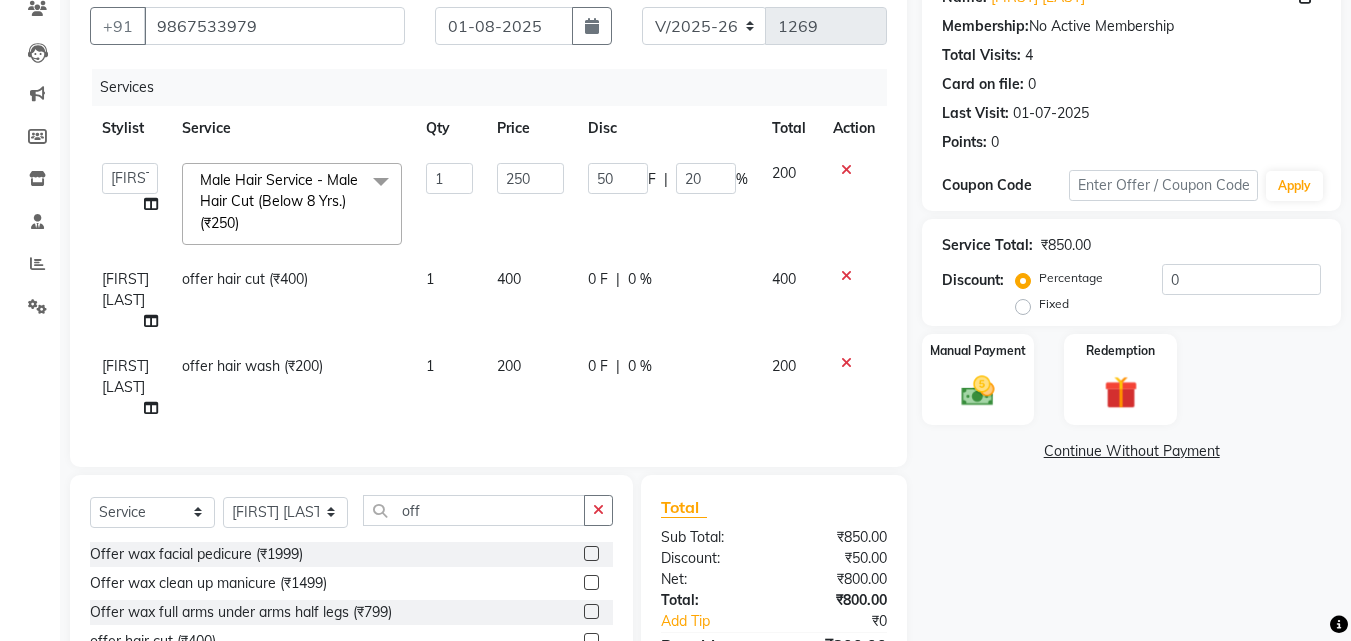 click on "400" 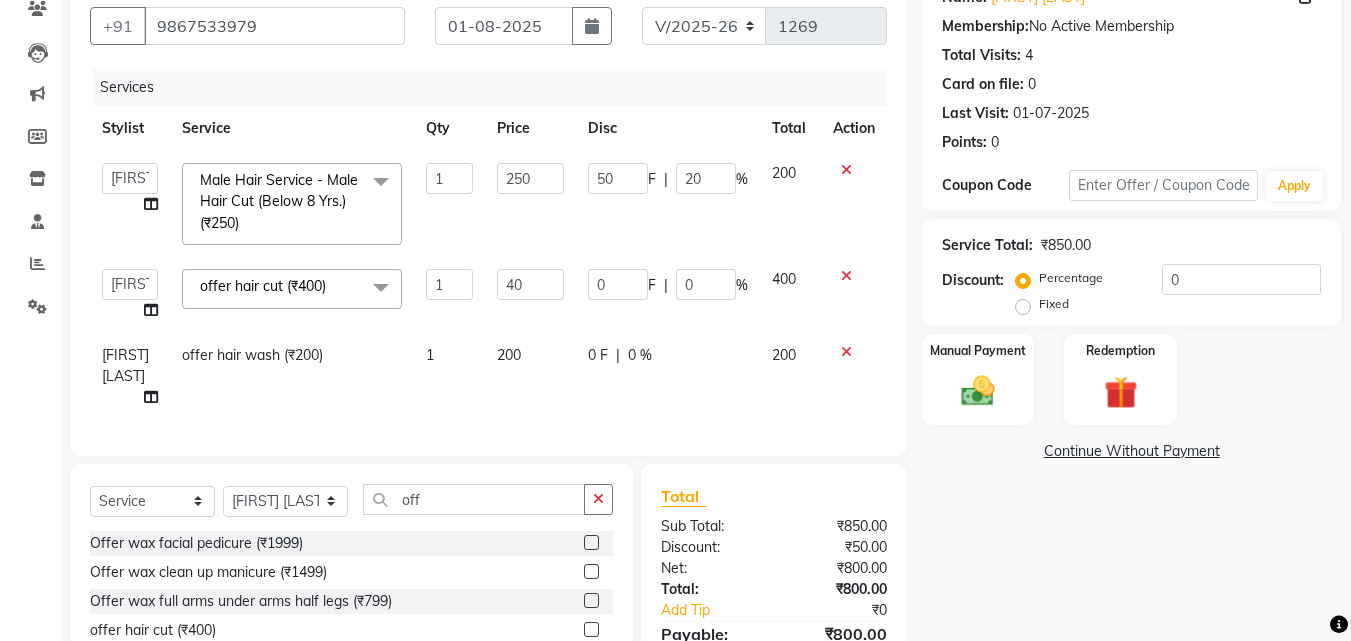 type on "4" 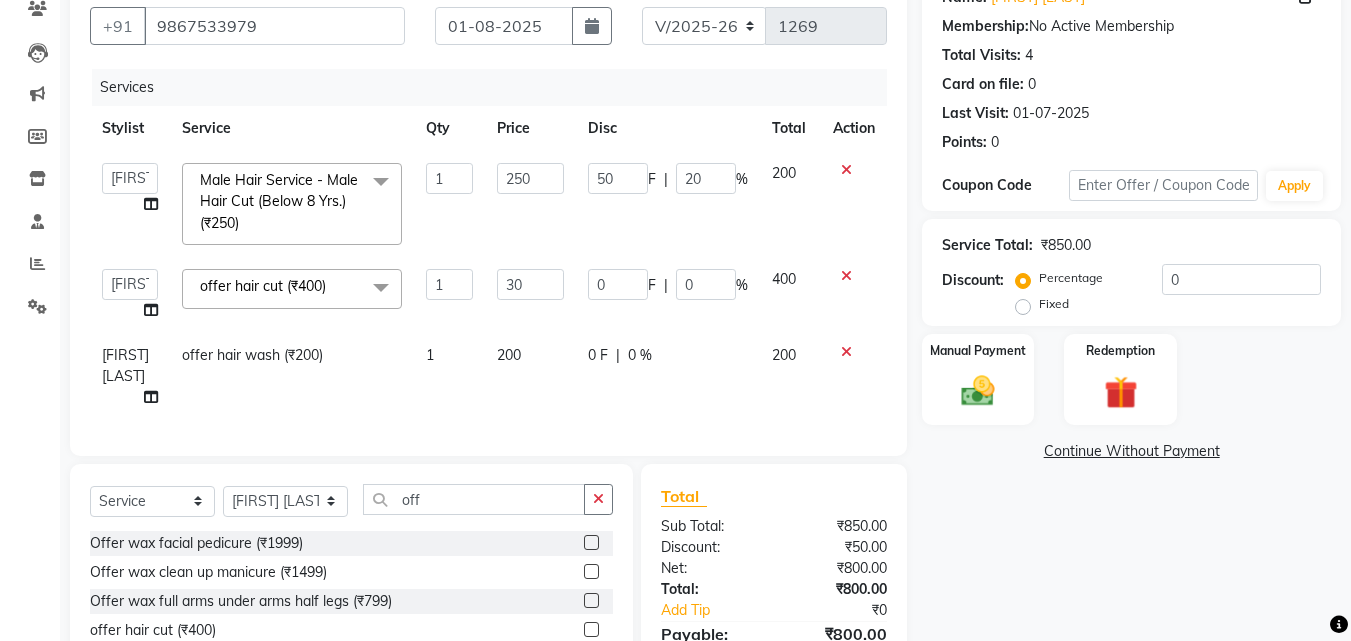 type on "300" 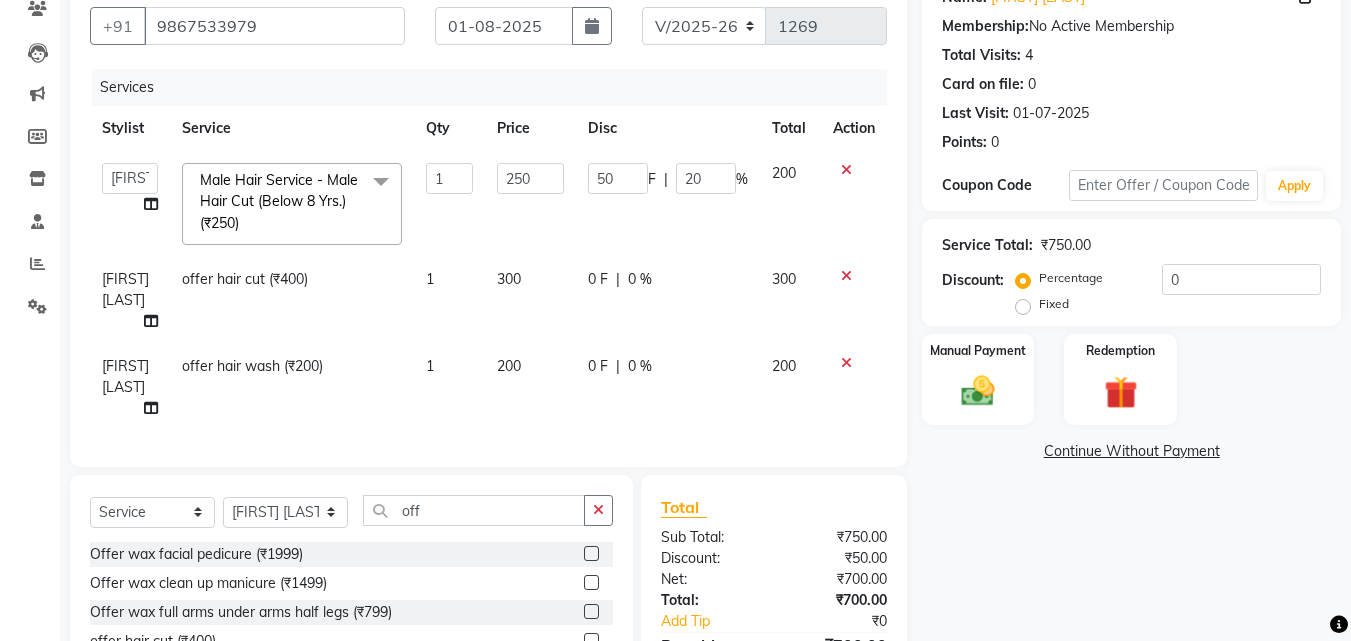 click on "[FIRST] [LAST]" 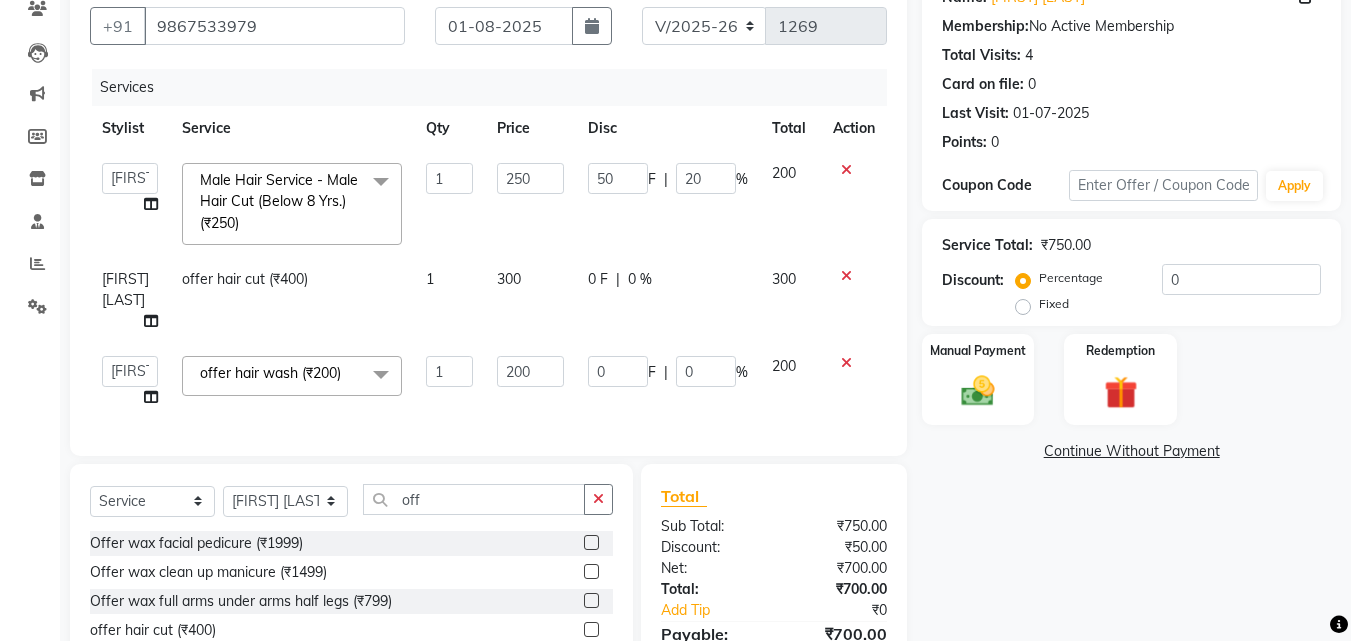 select on "52627" 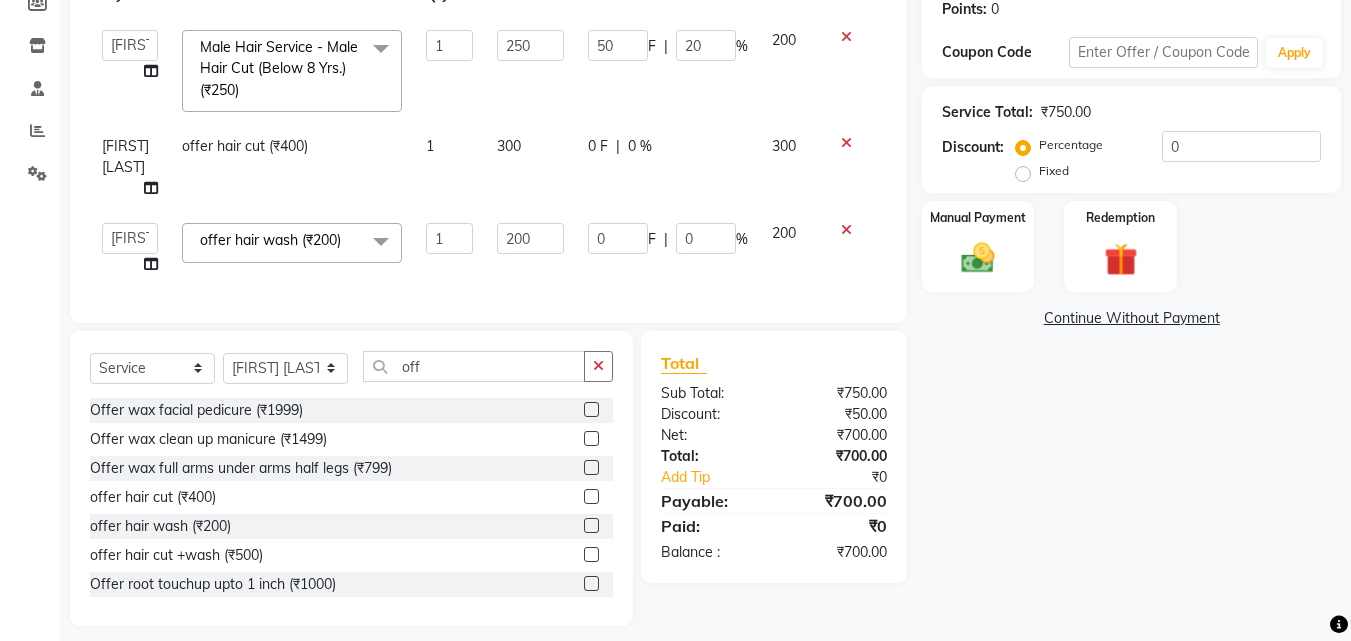 scroll, scrollTop: 321, scrollLeft: 0, axis: vertical 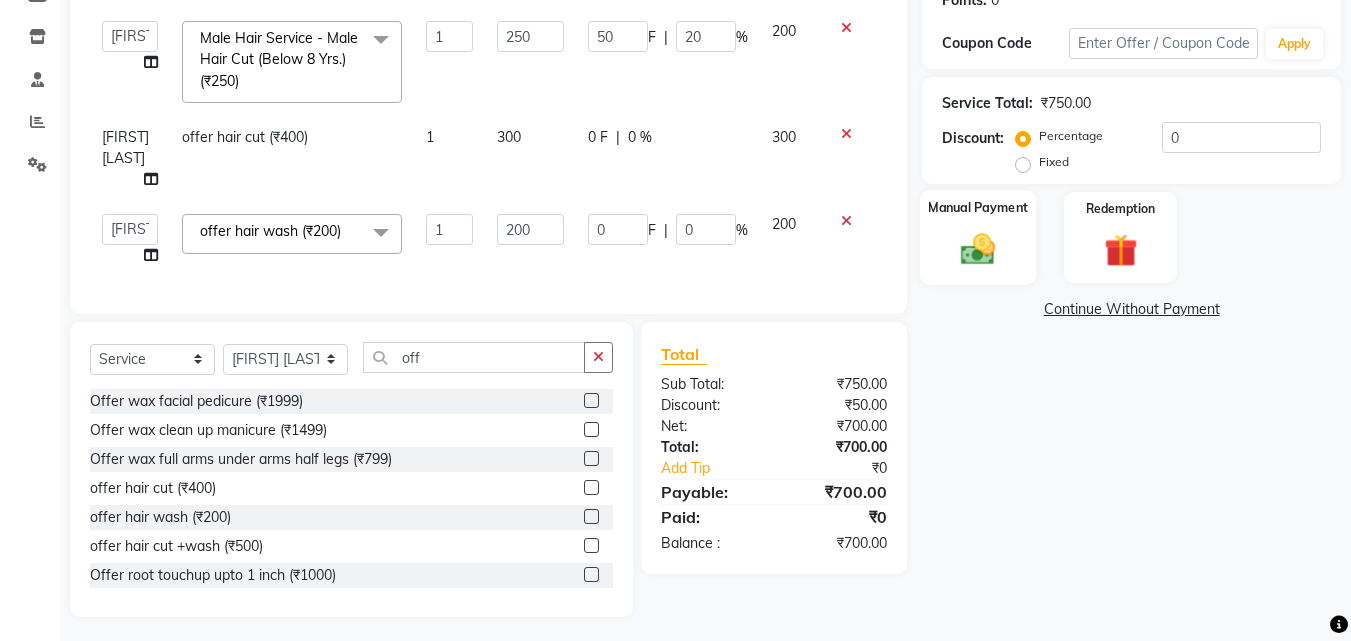 click 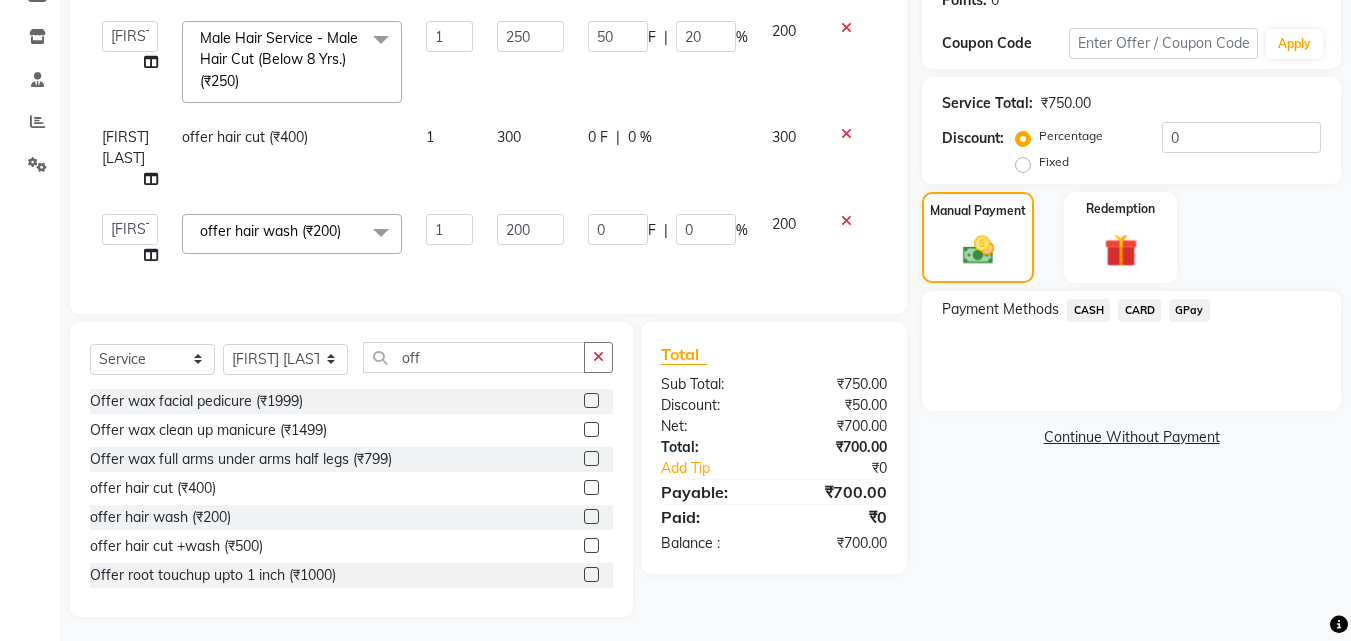 click on "GPay" 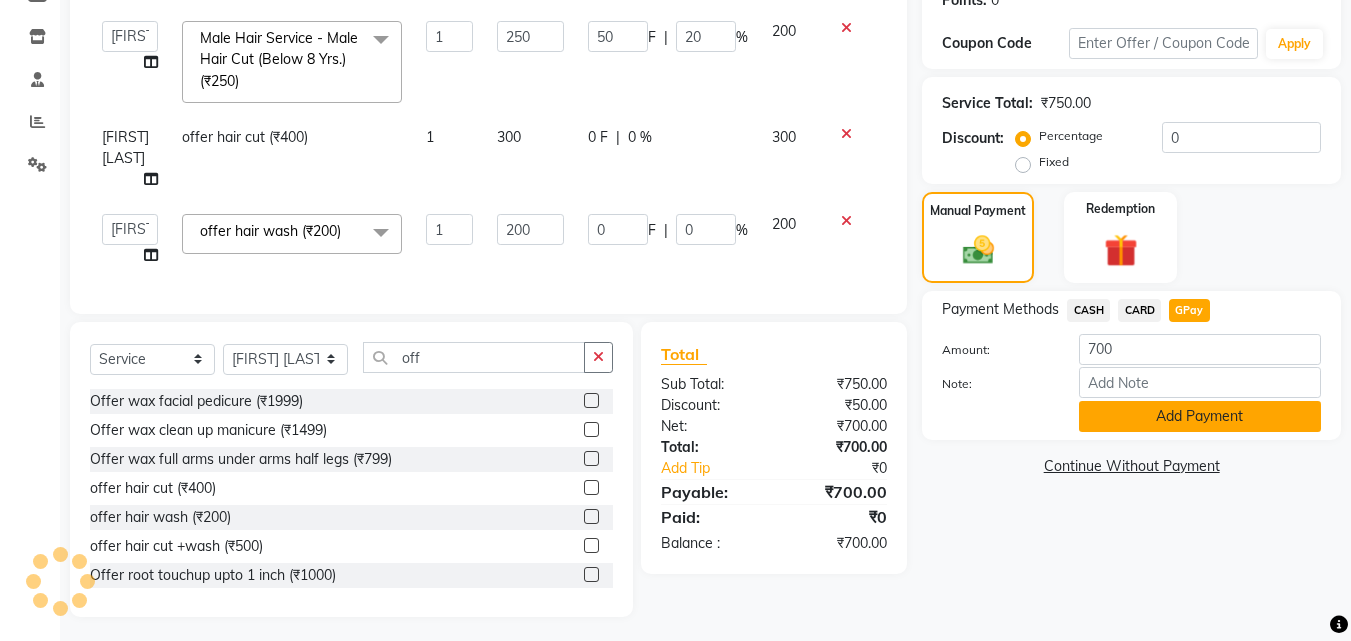 click on "Add Payment" 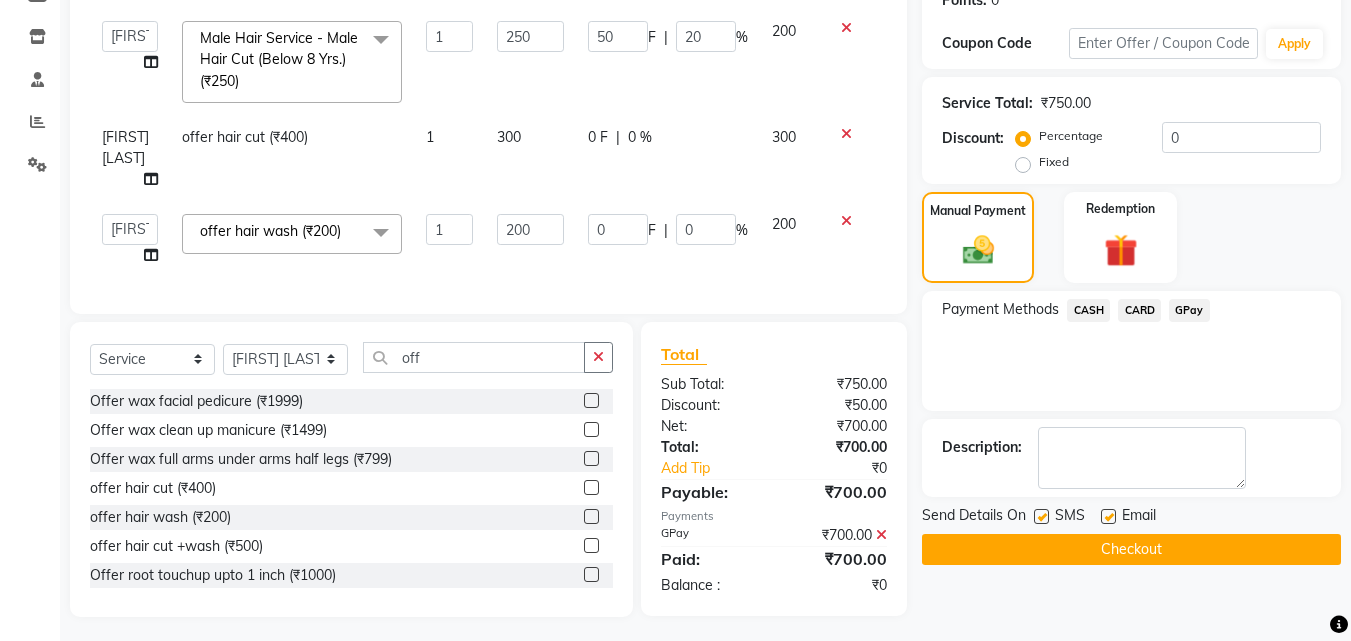 click on "Checkout" 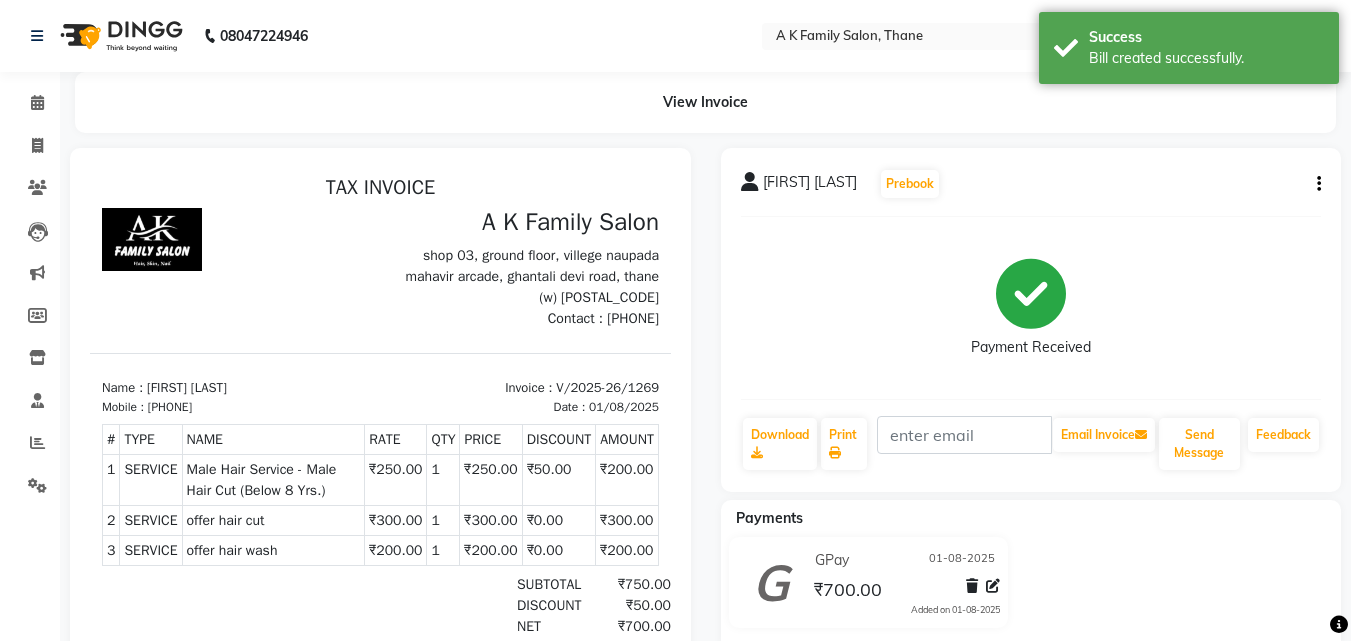 scroll, scrollTop: 0, scrollLeft: 0, axis: both 